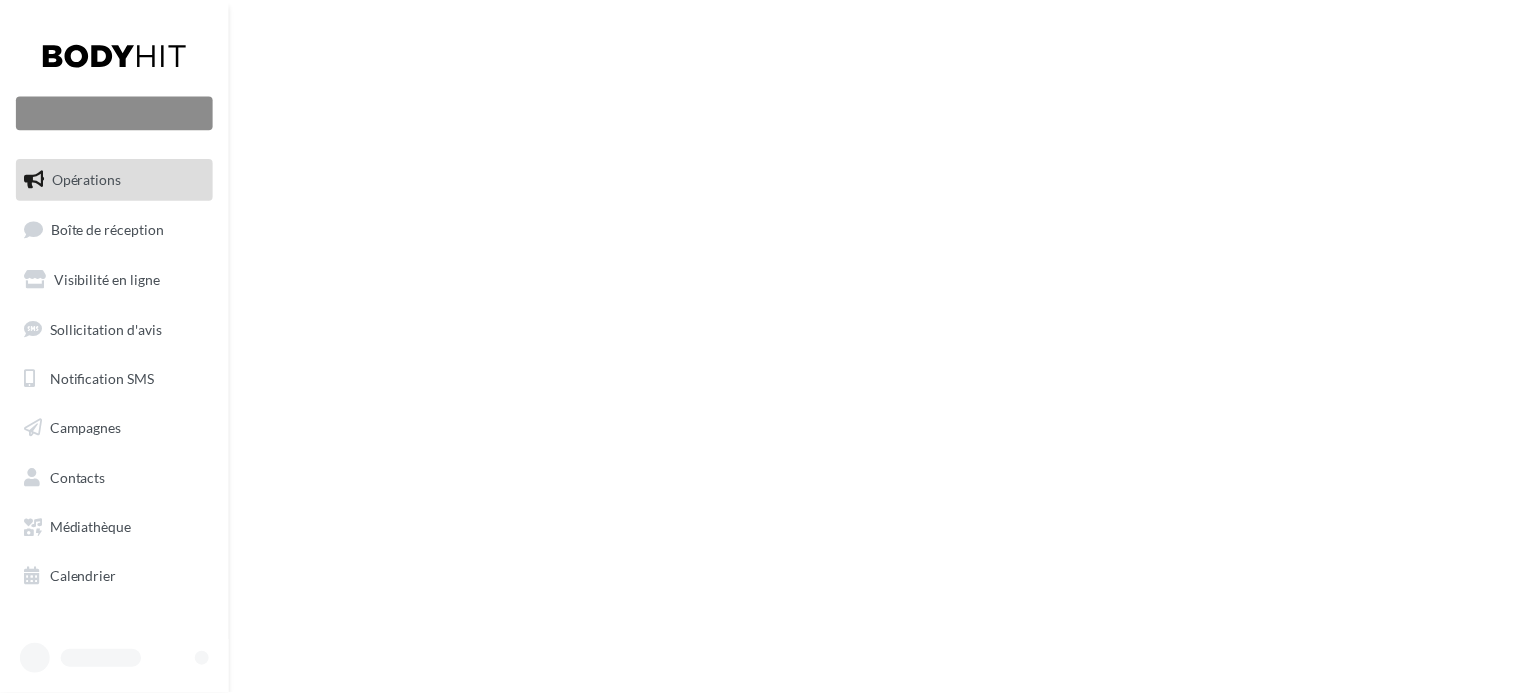 scroll, scrollTop: 0, scrollLeft: 0, axis: both 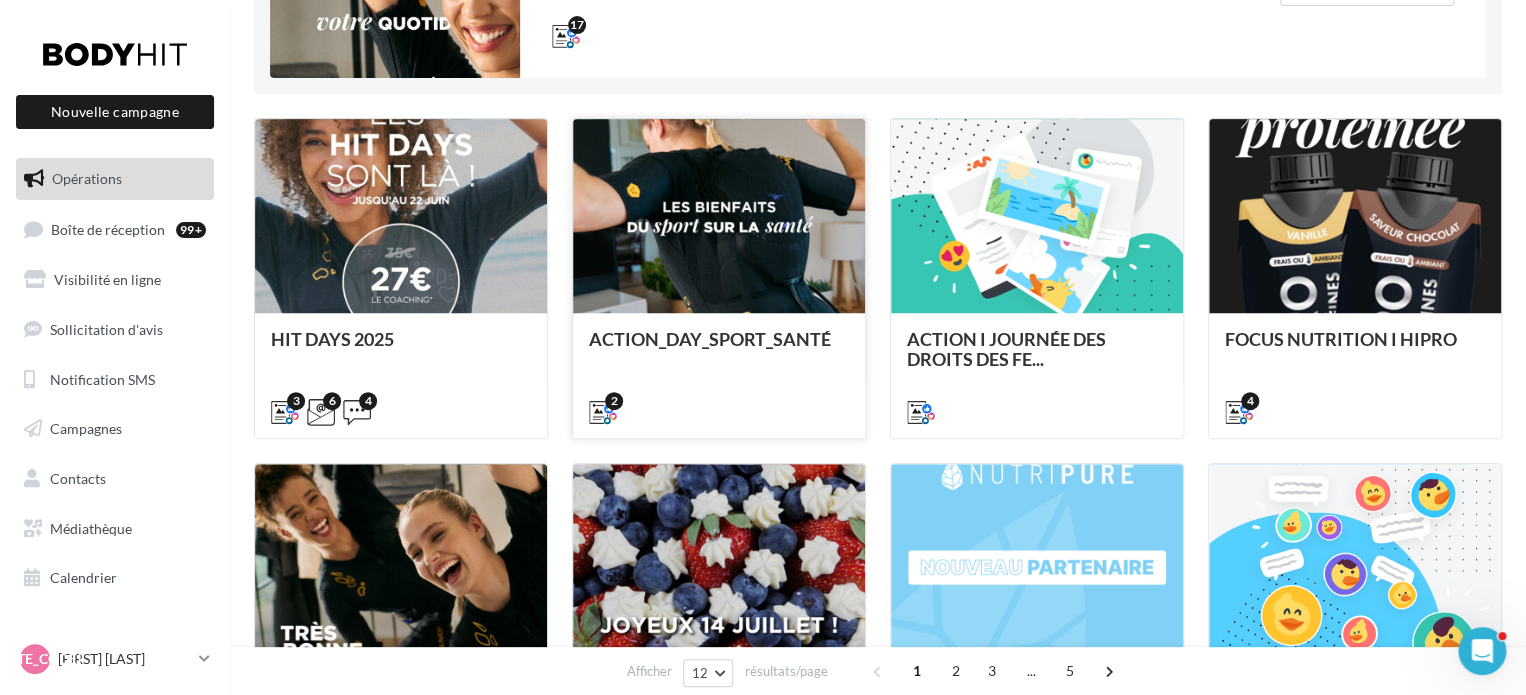 click at bounding box center [401, 217] 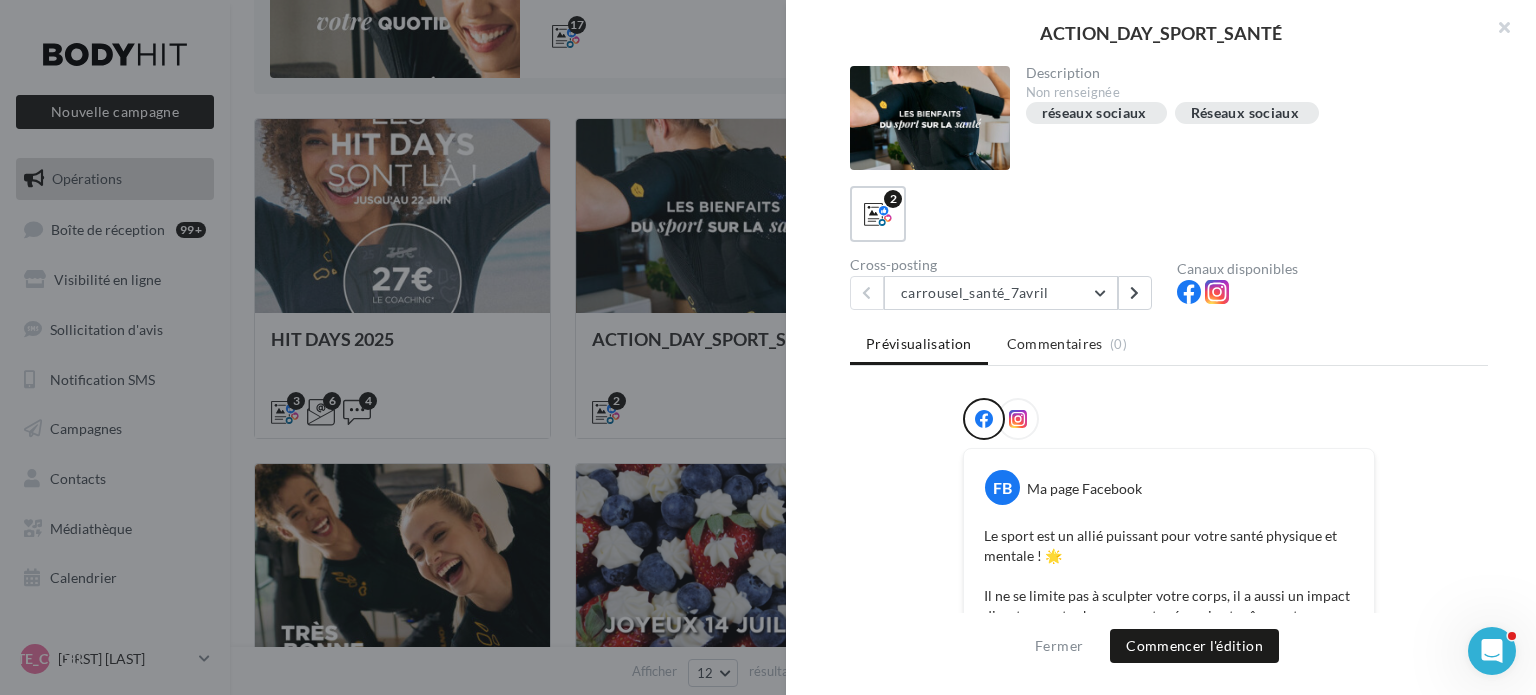 drag, startPoint x: 1282, startPoint y: 35, endPoint x: 1043, endPoint y: 50, distance: 239.47025 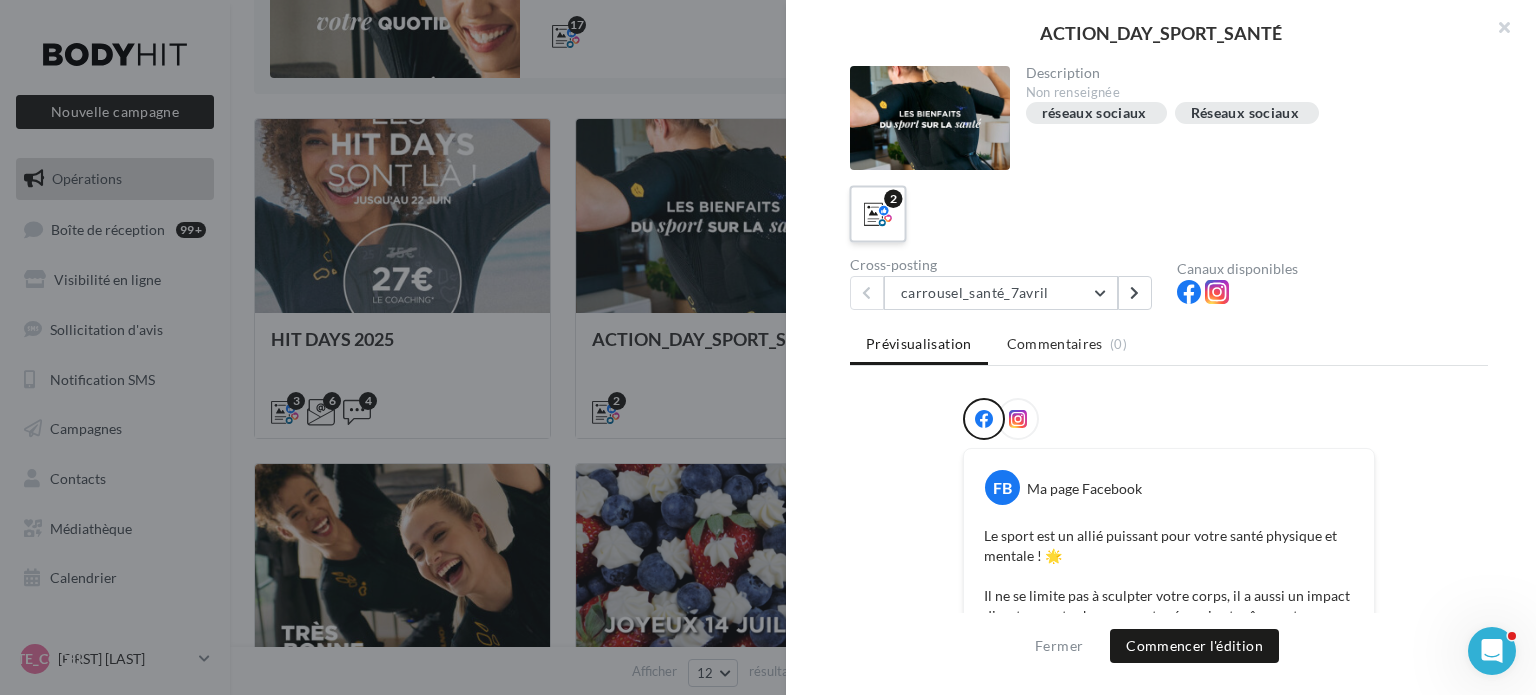 click at bounding box center [878, 214] 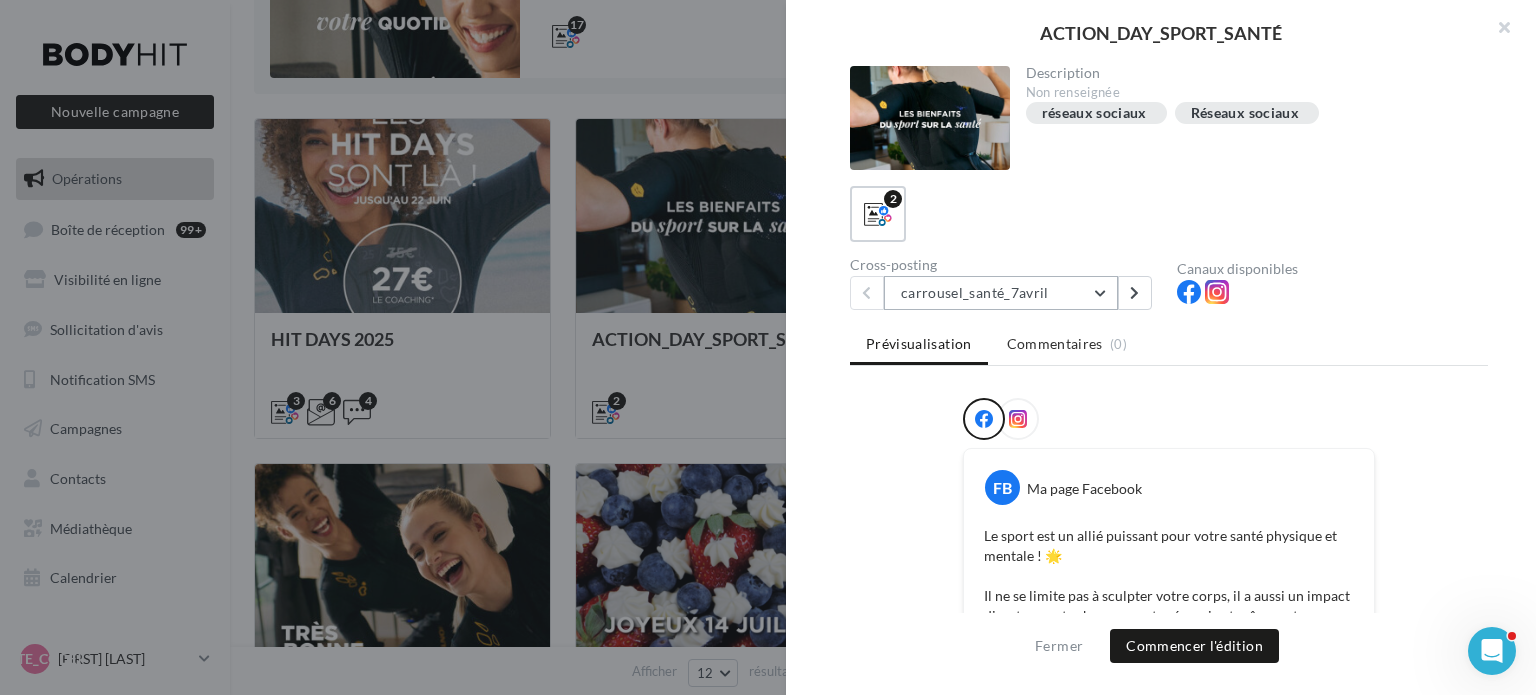 click on "carrousel_santé_7avril" at bounding box center [1001, 293] 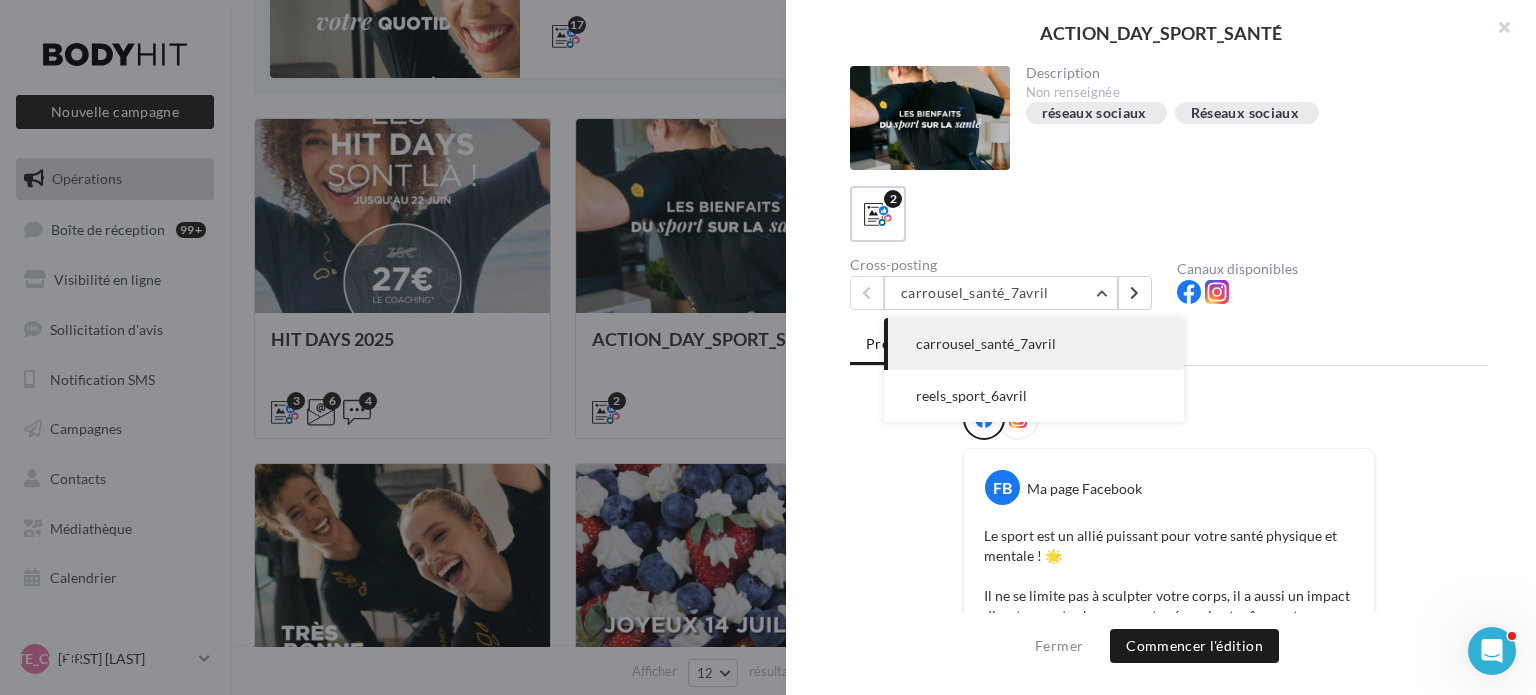 click on "carrousel_santé_7avril" at bounding box center [1034, 344] 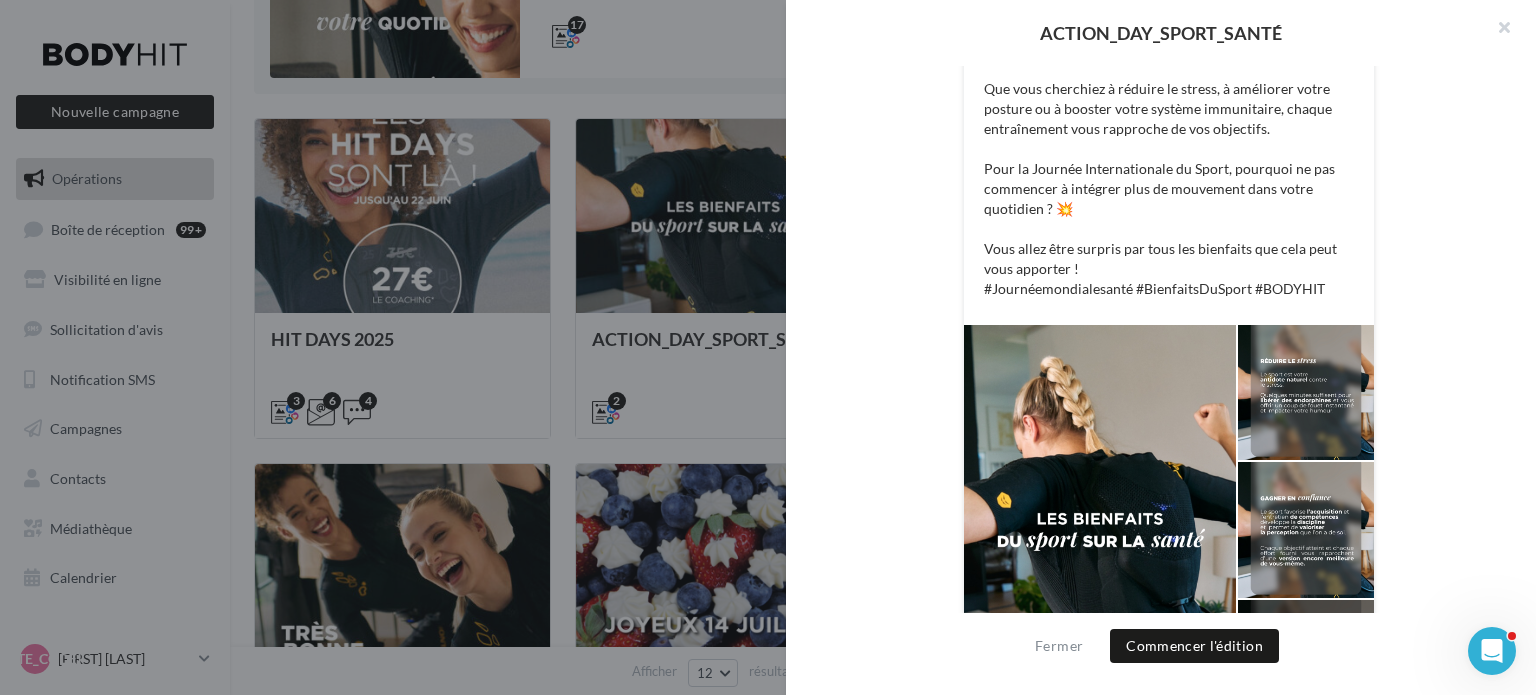 scroll, scrollTop: 715, scrollLeft: 0, axis: vertical 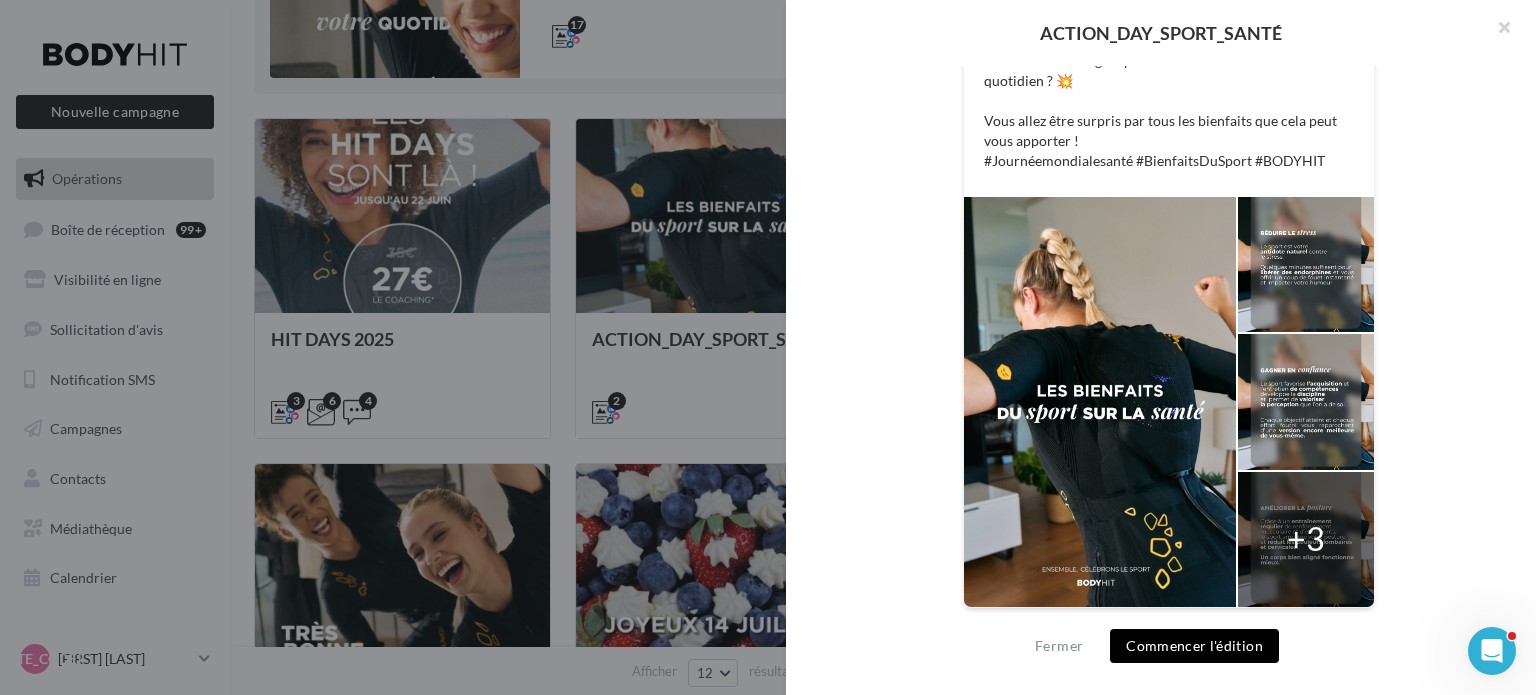click on "Commencer l'édition" at bounding box center [1194, 646] 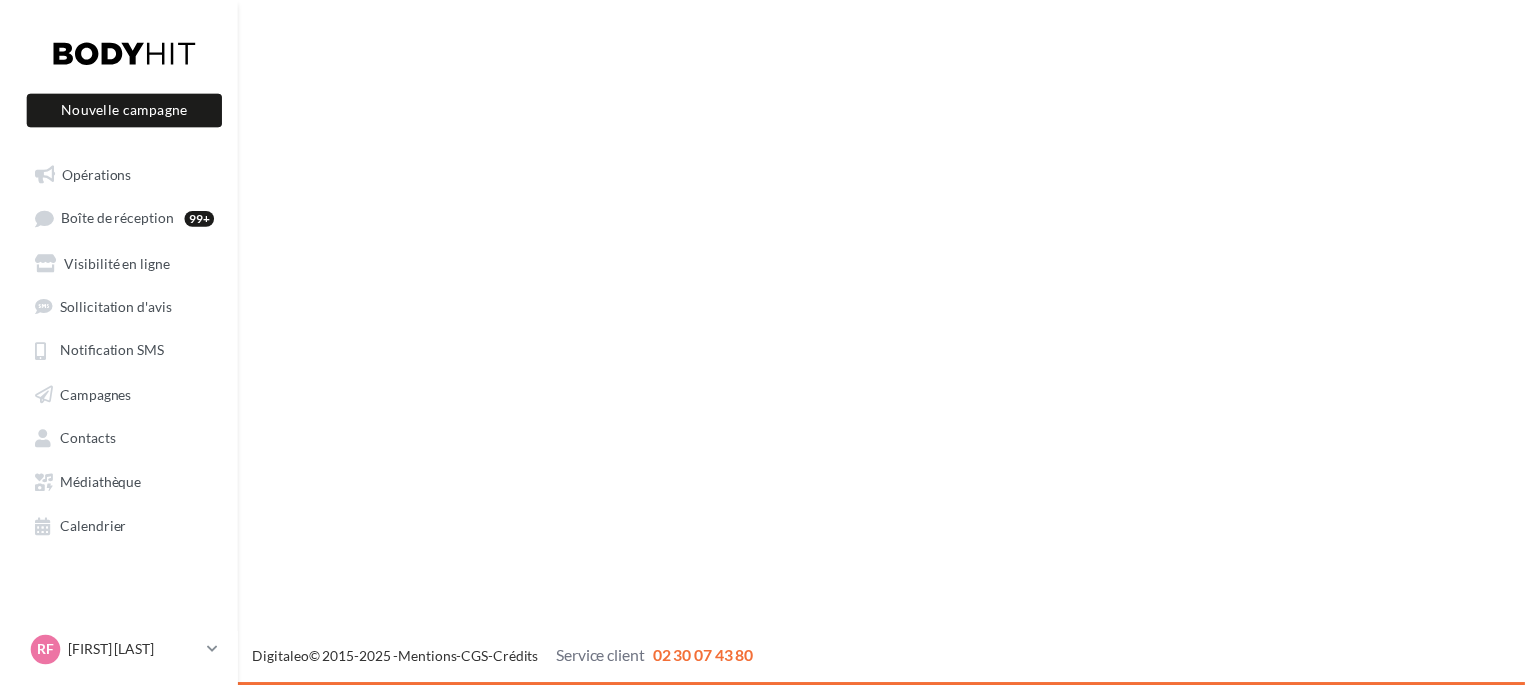 scroll, scrollTop: 0, scrollLeft: 0, axis: both 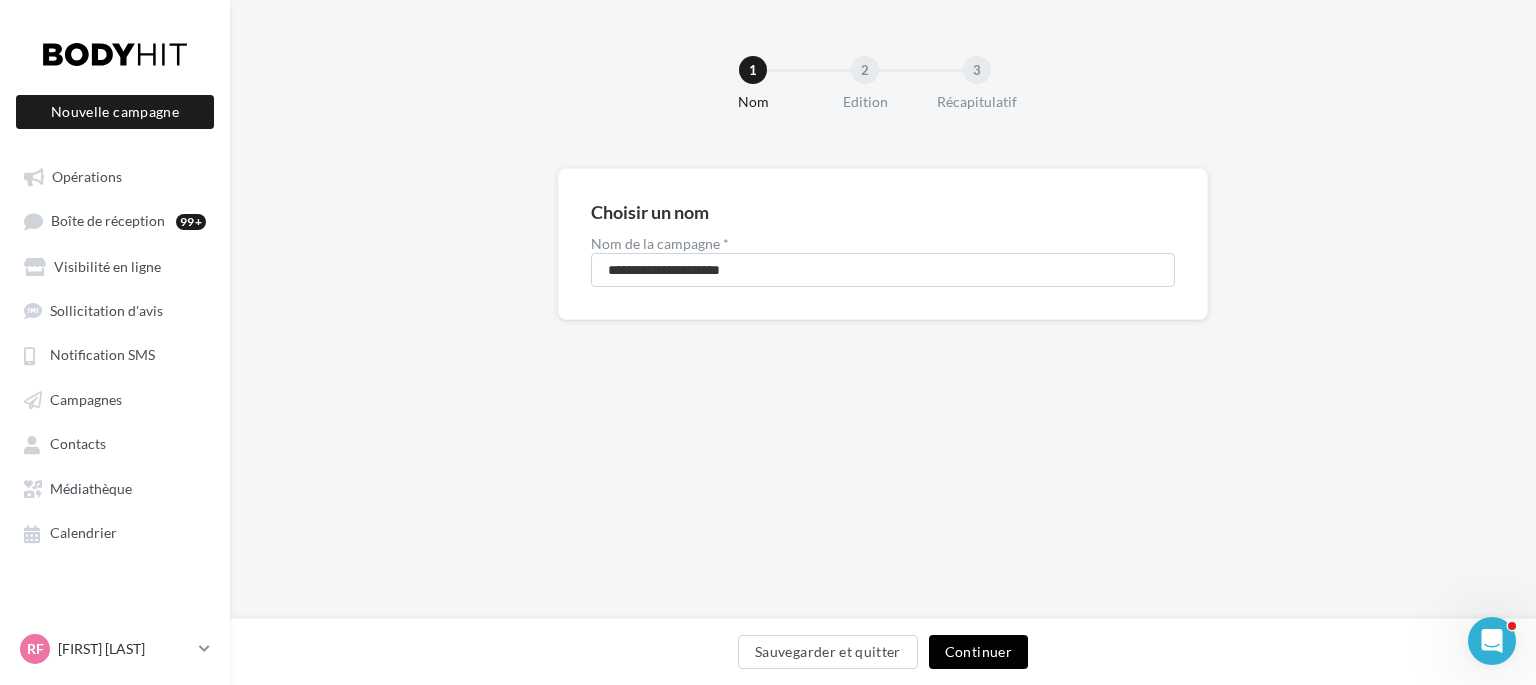 click on "Continuer" at bounding box center [978, 652] 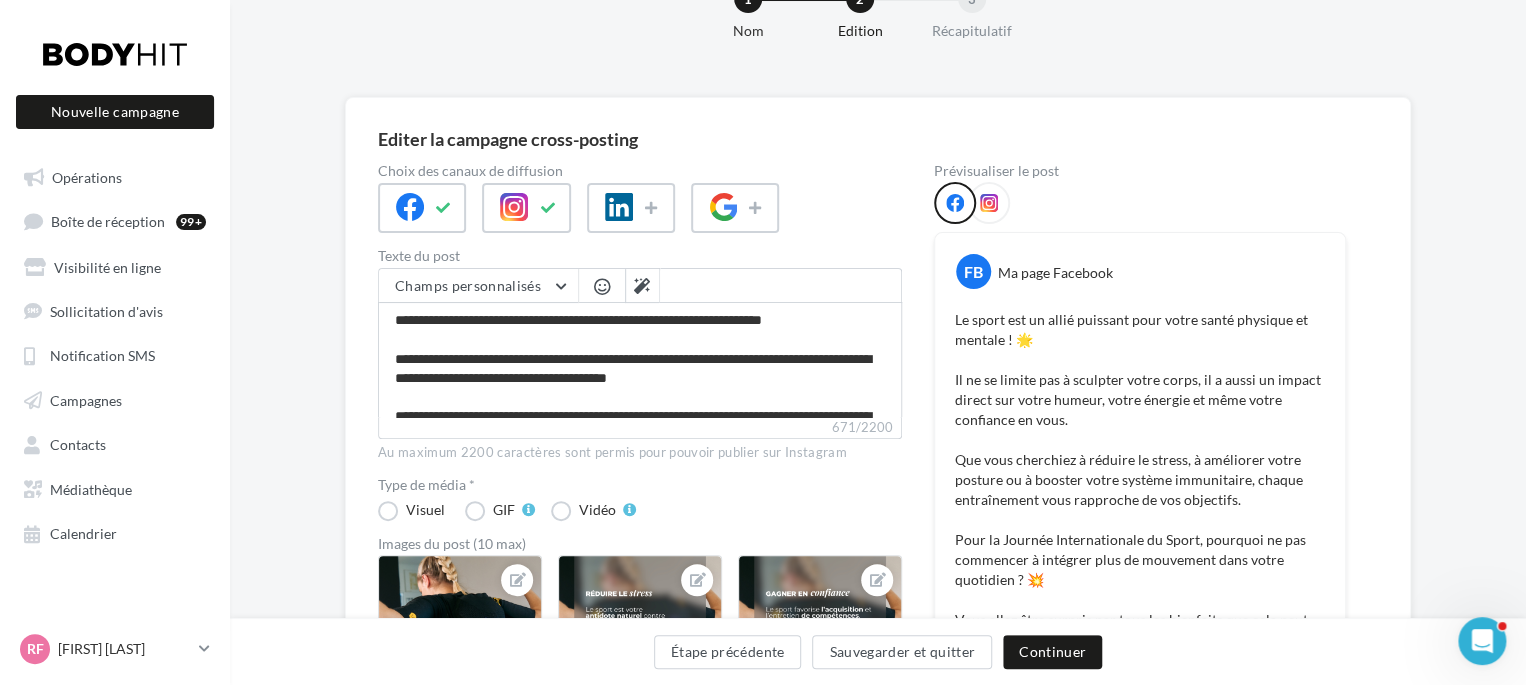 scroll, scrollTop: 66, scrollLeft: 0, axis: vertical 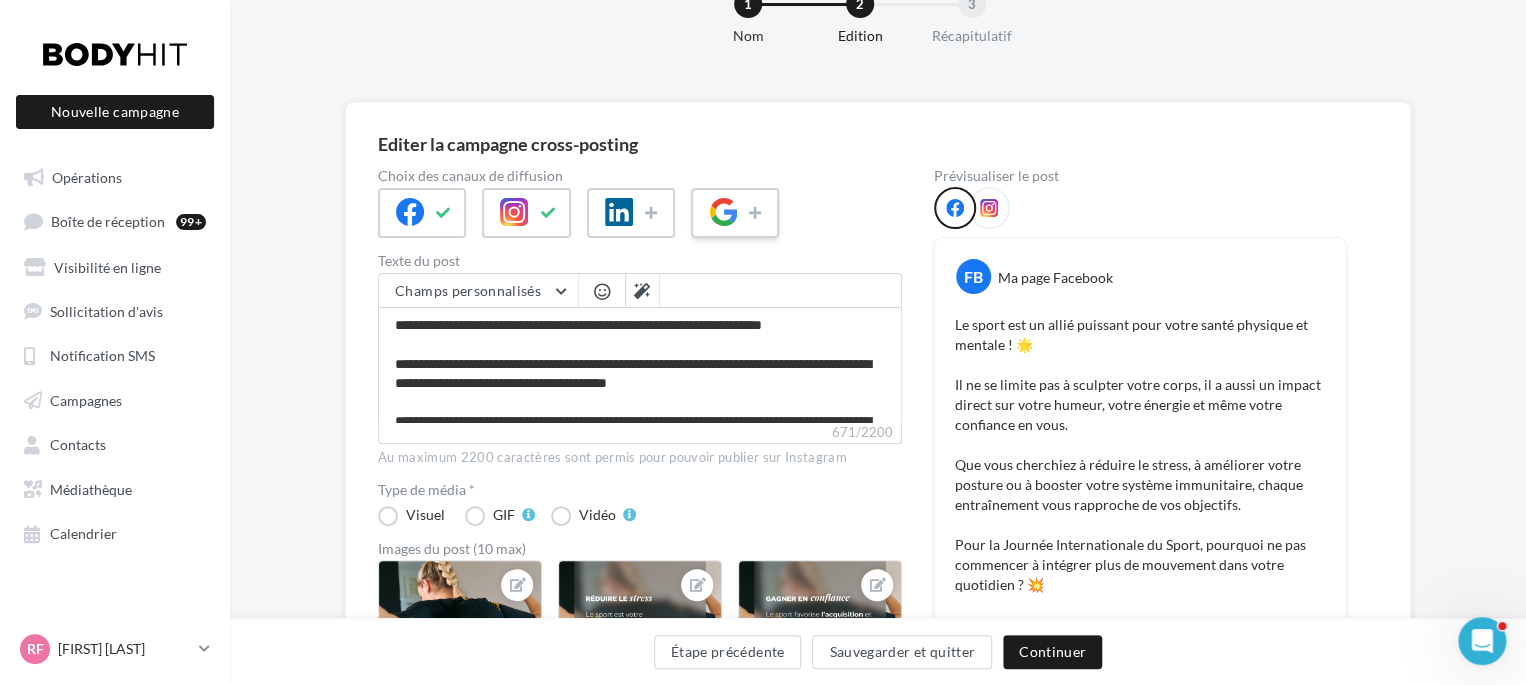click at bounding box center (422, 213) 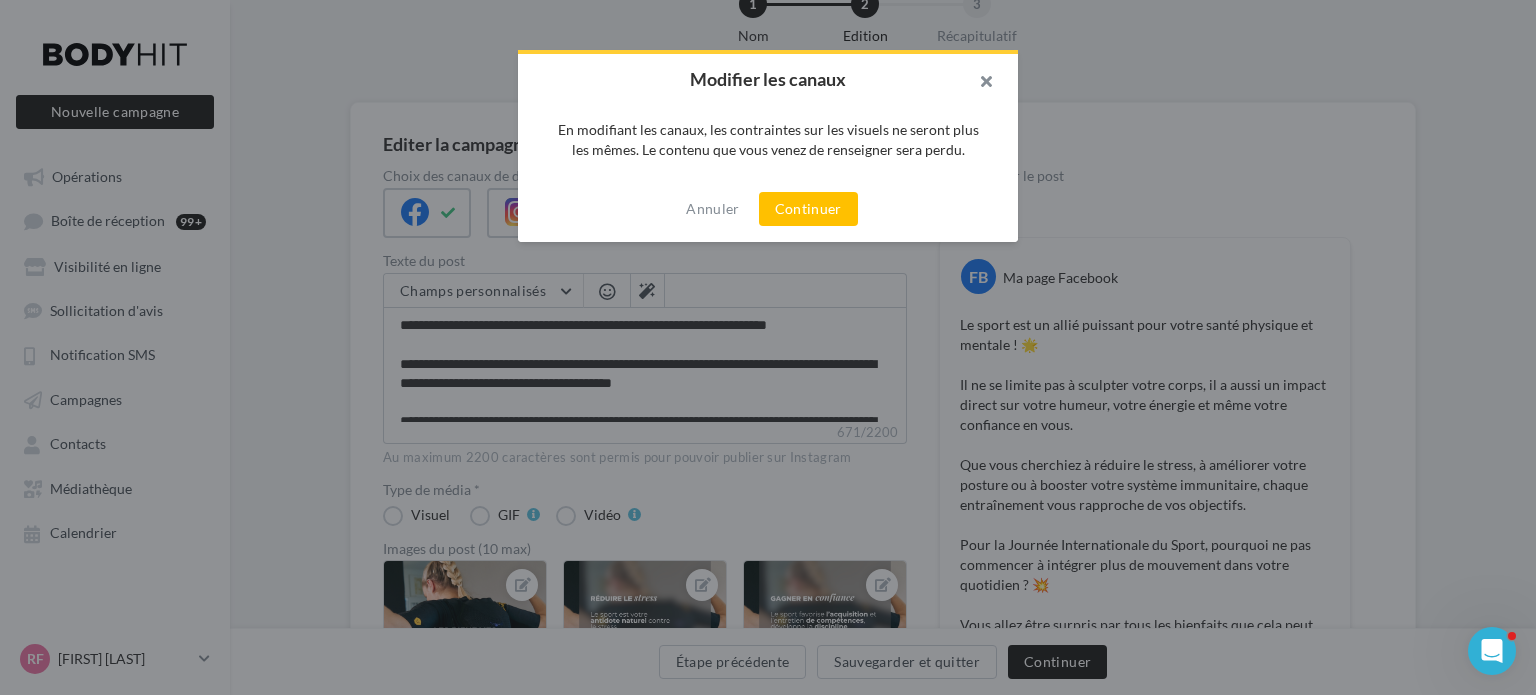 click at bounding box center [978, 84] 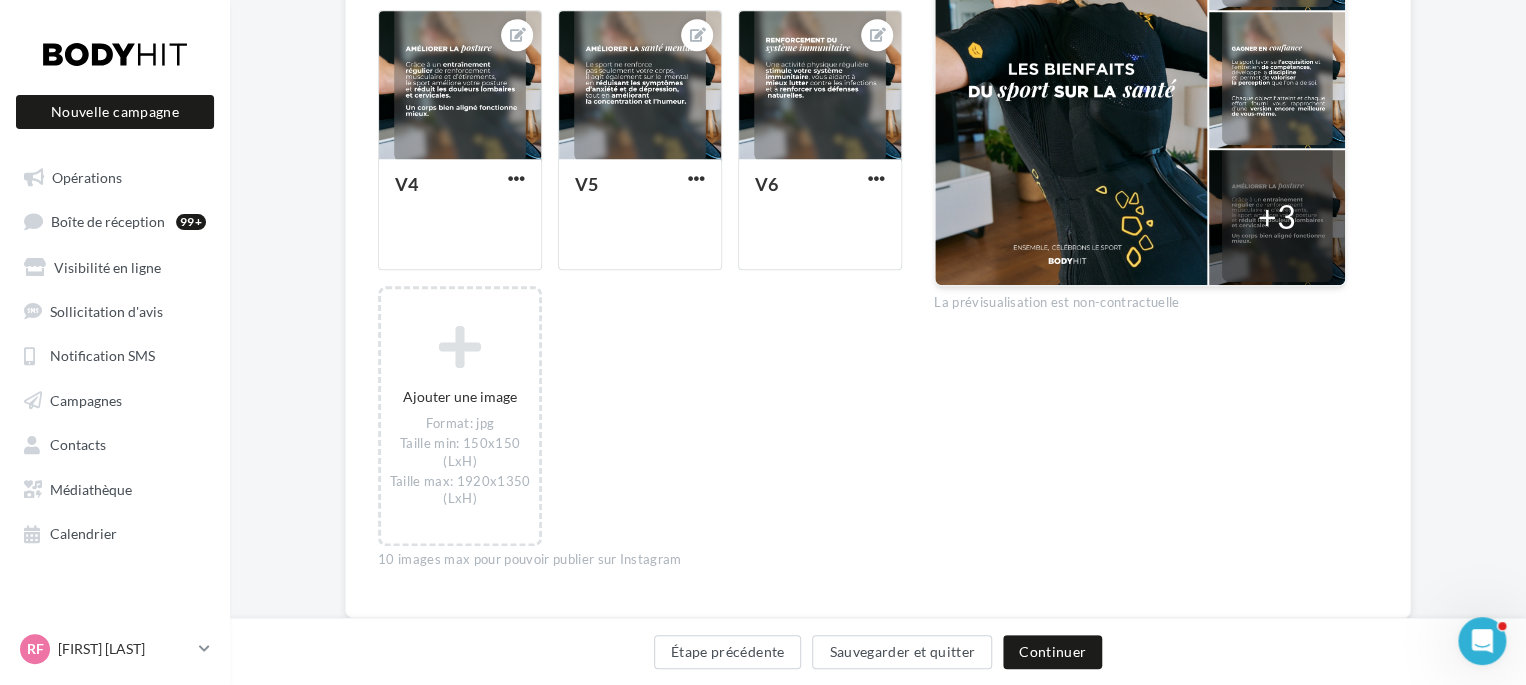 scroll, scrollTop: 941, scrollLeft: 0, axis: vertical 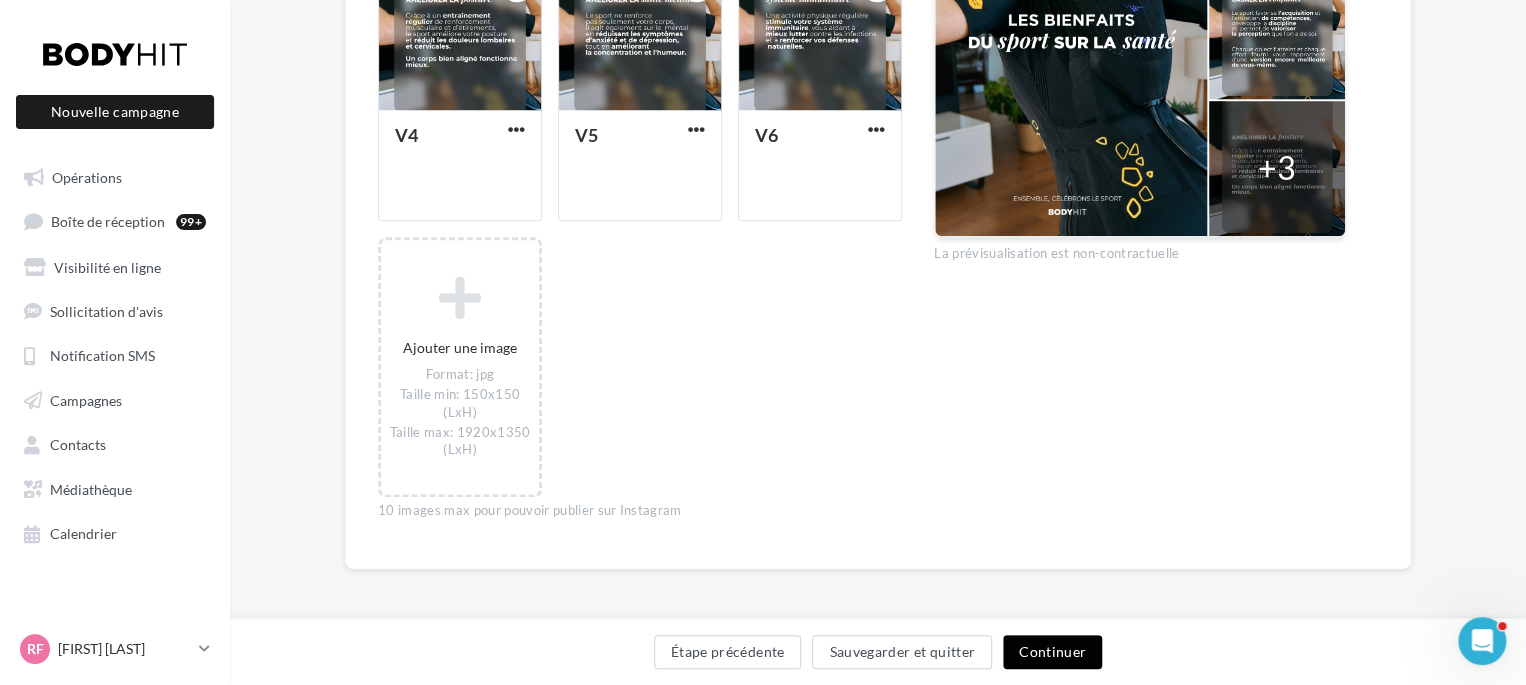 click on "Continuer" at bounding box center (1052, 652) 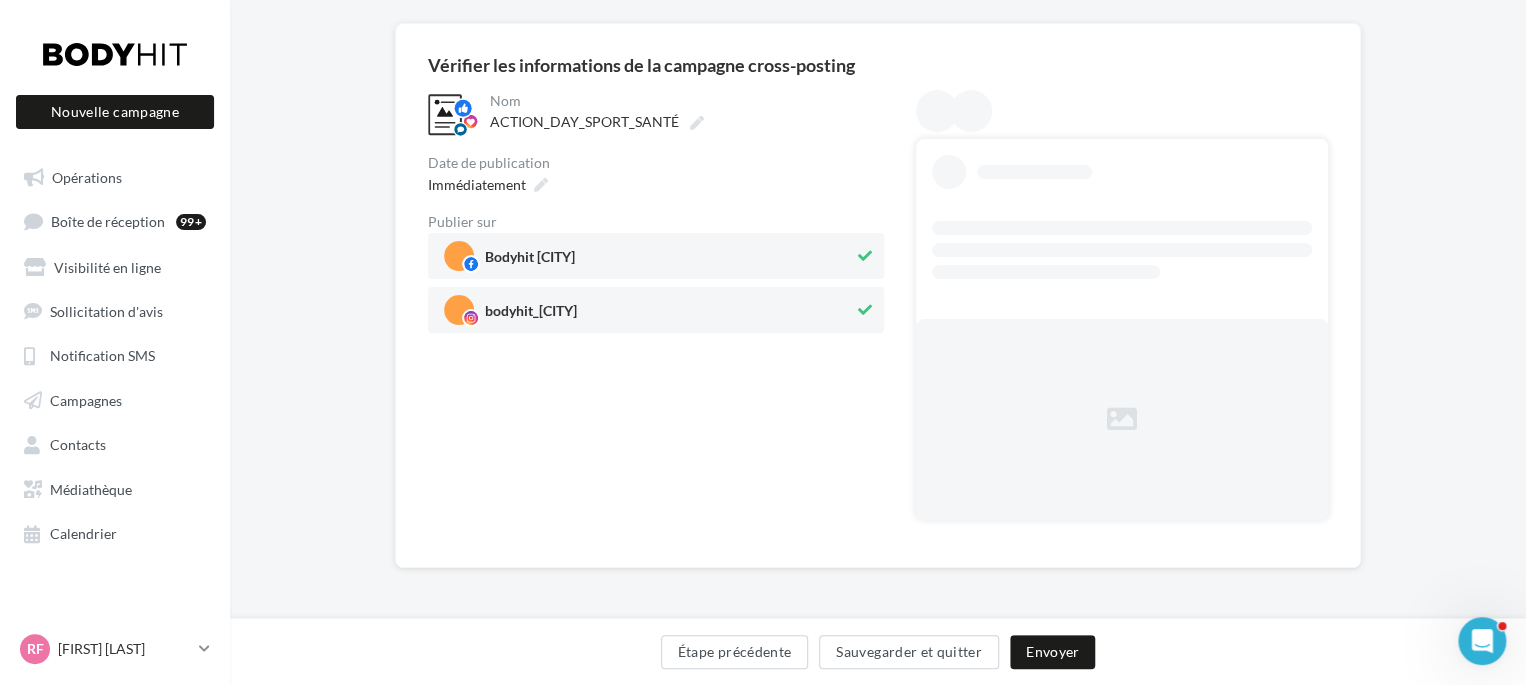 scroll, scrollTop: 0, scrollLeft: 0, axis: both 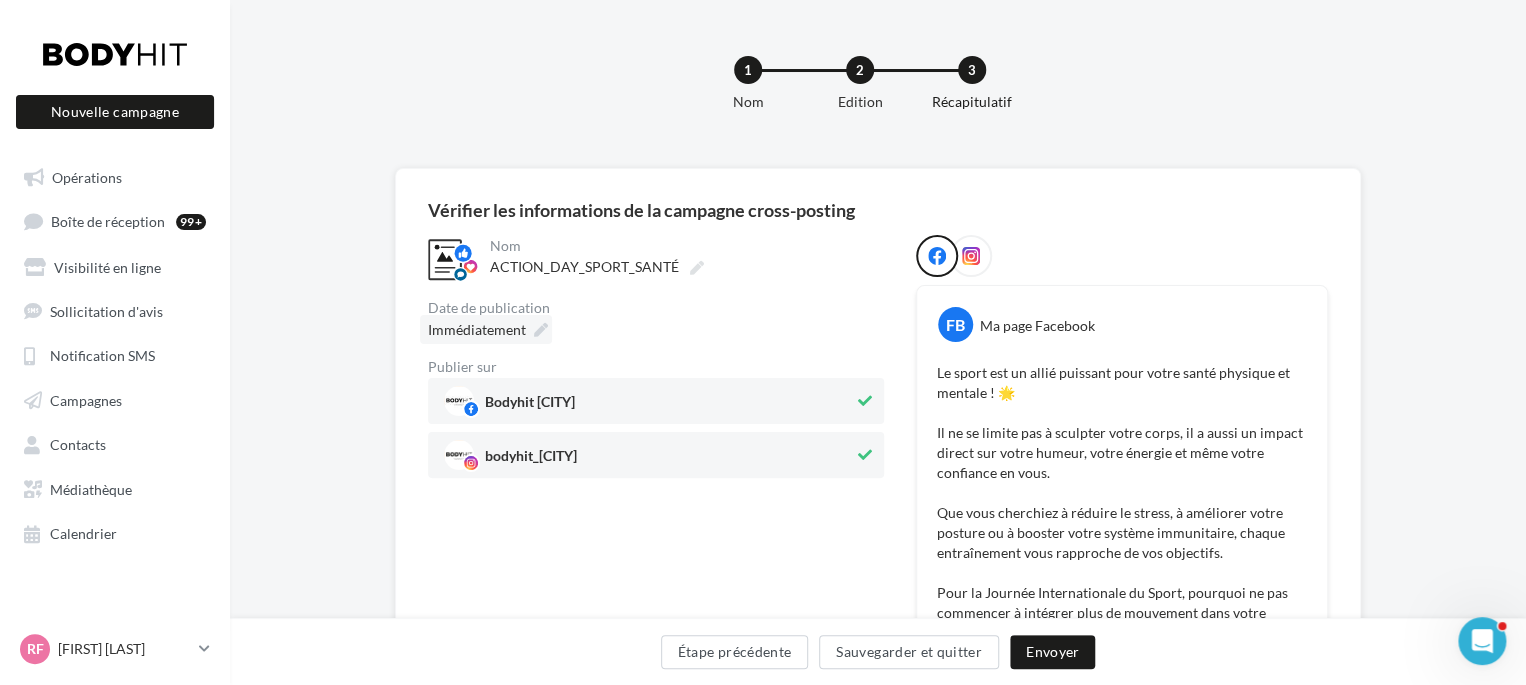 click at bounding box center [541, 330] 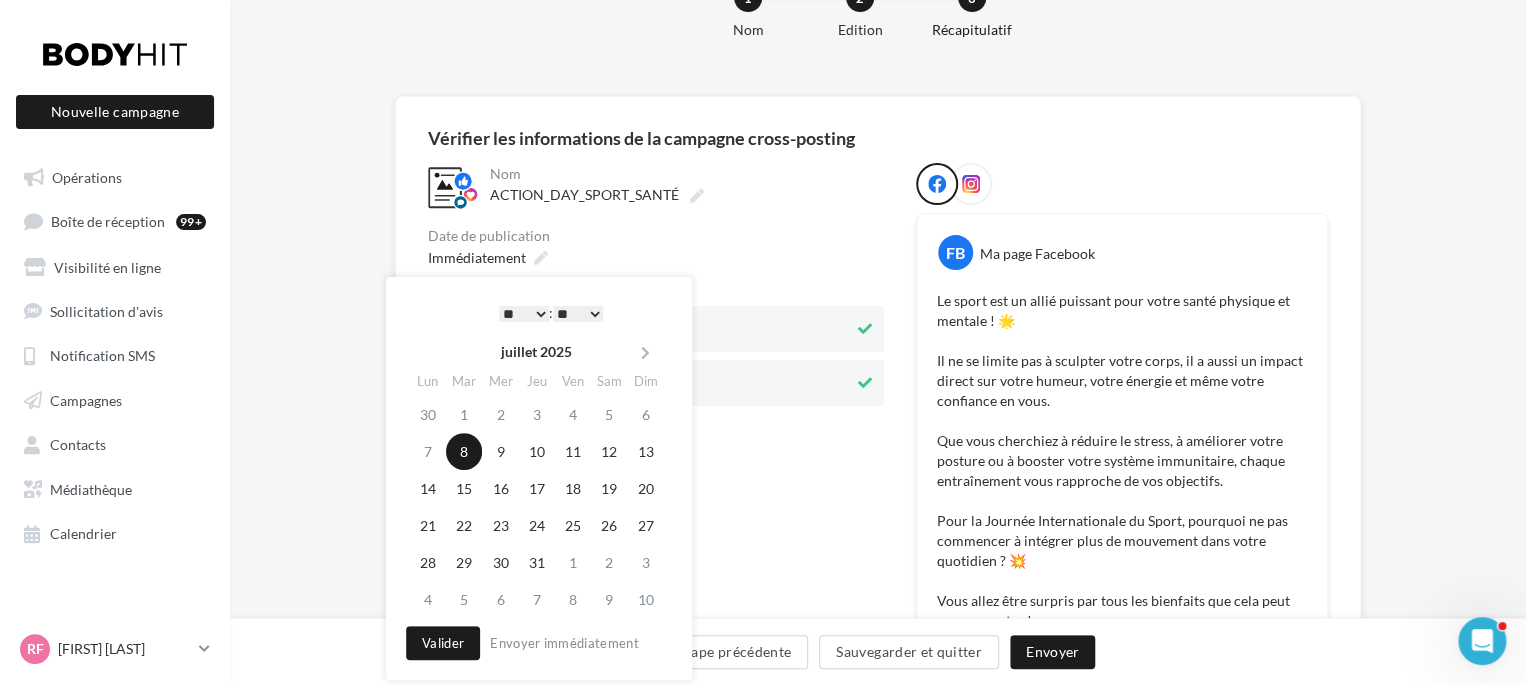 scroll, scrollTop: 80, scrollLeft: 0, axis: vertical 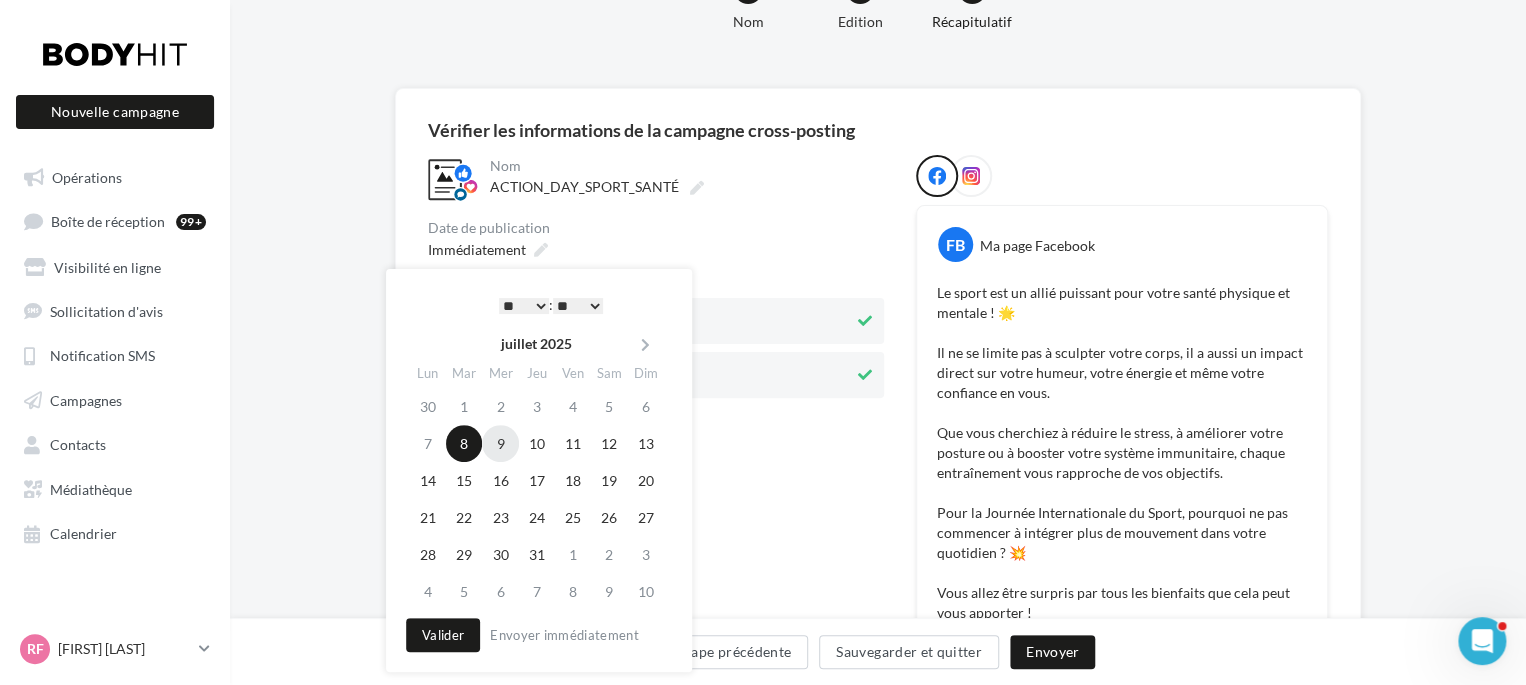 click on "9" at bounding box center [500, 443] 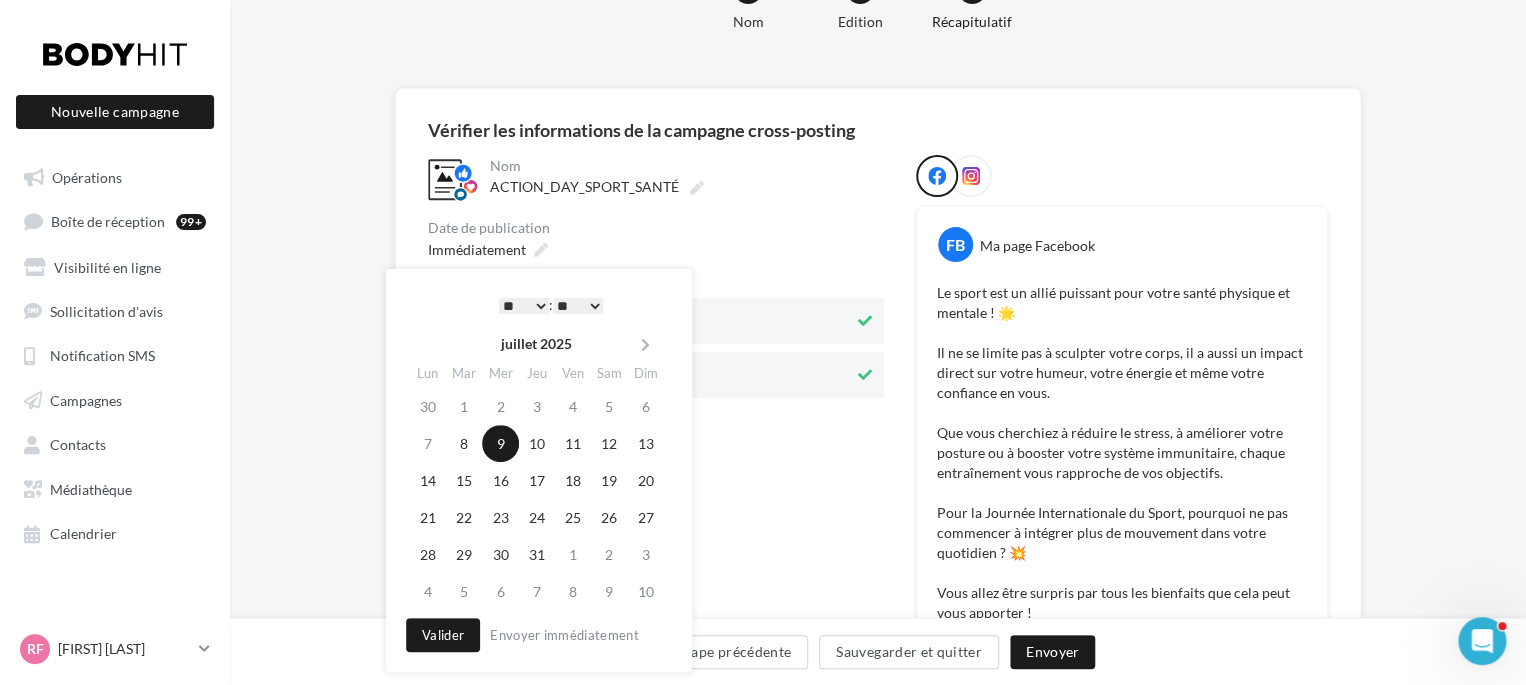click on "* * * * * * * * * * ** ** ** ** ** ** ** ** ** ** ** ** ** **" at bounding box center (524, 306) 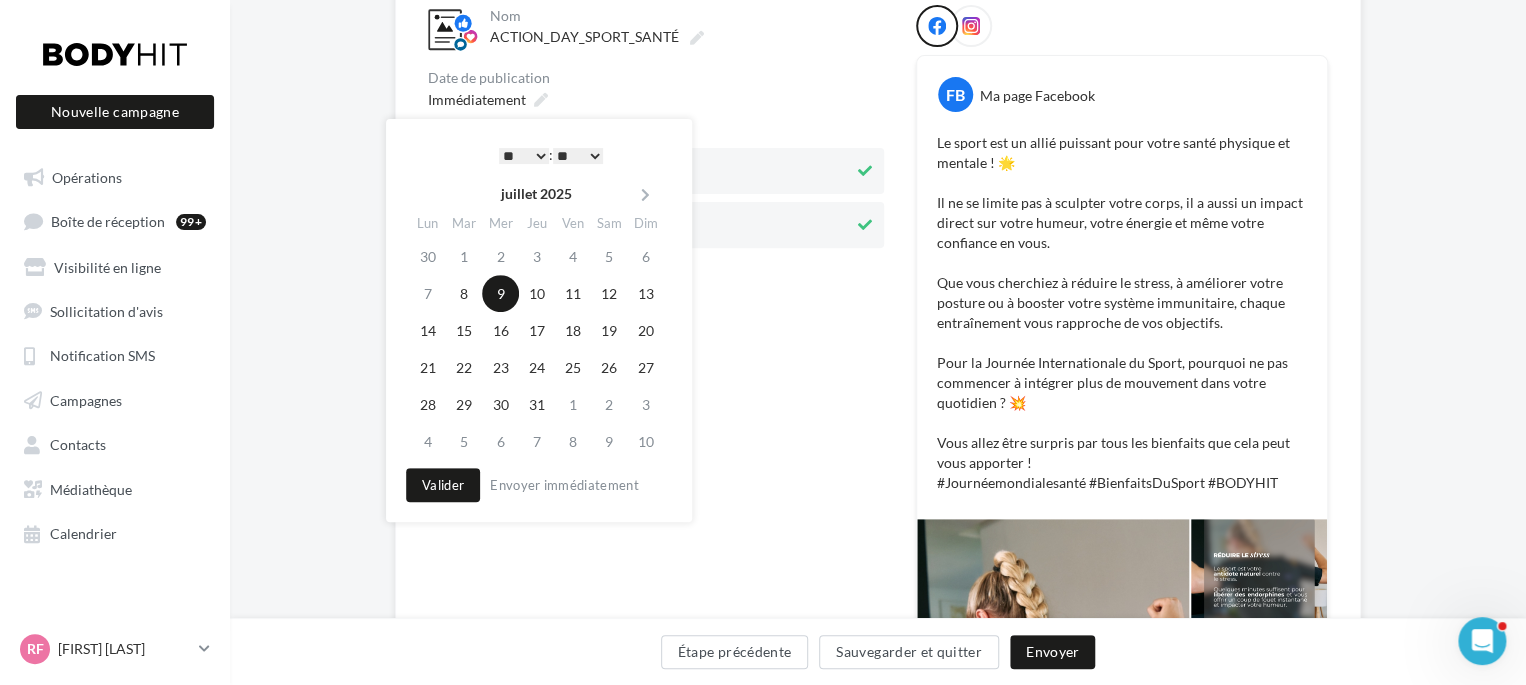 scroll, scrollTop: 231, scrollLeft: 0, axis: vertical 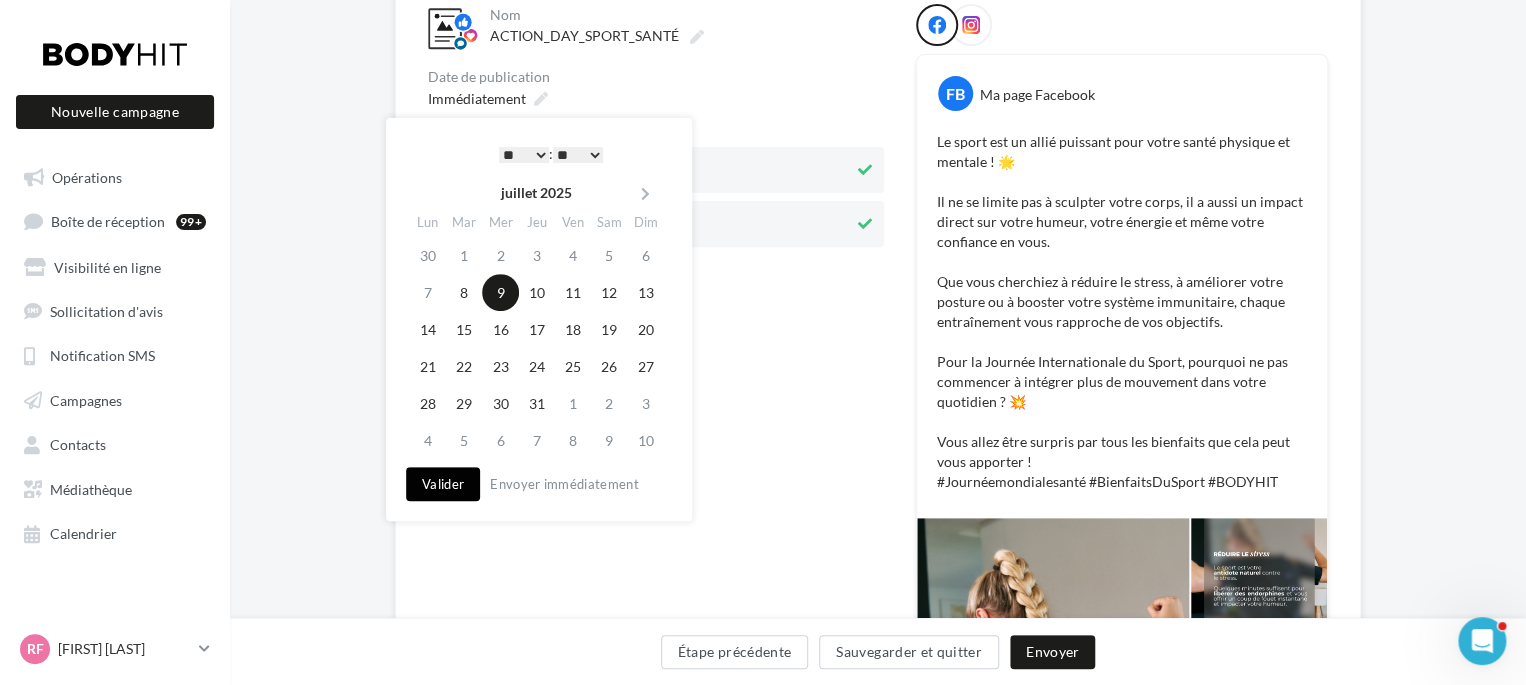 click on "Valider" at bounding box center [443, 484] 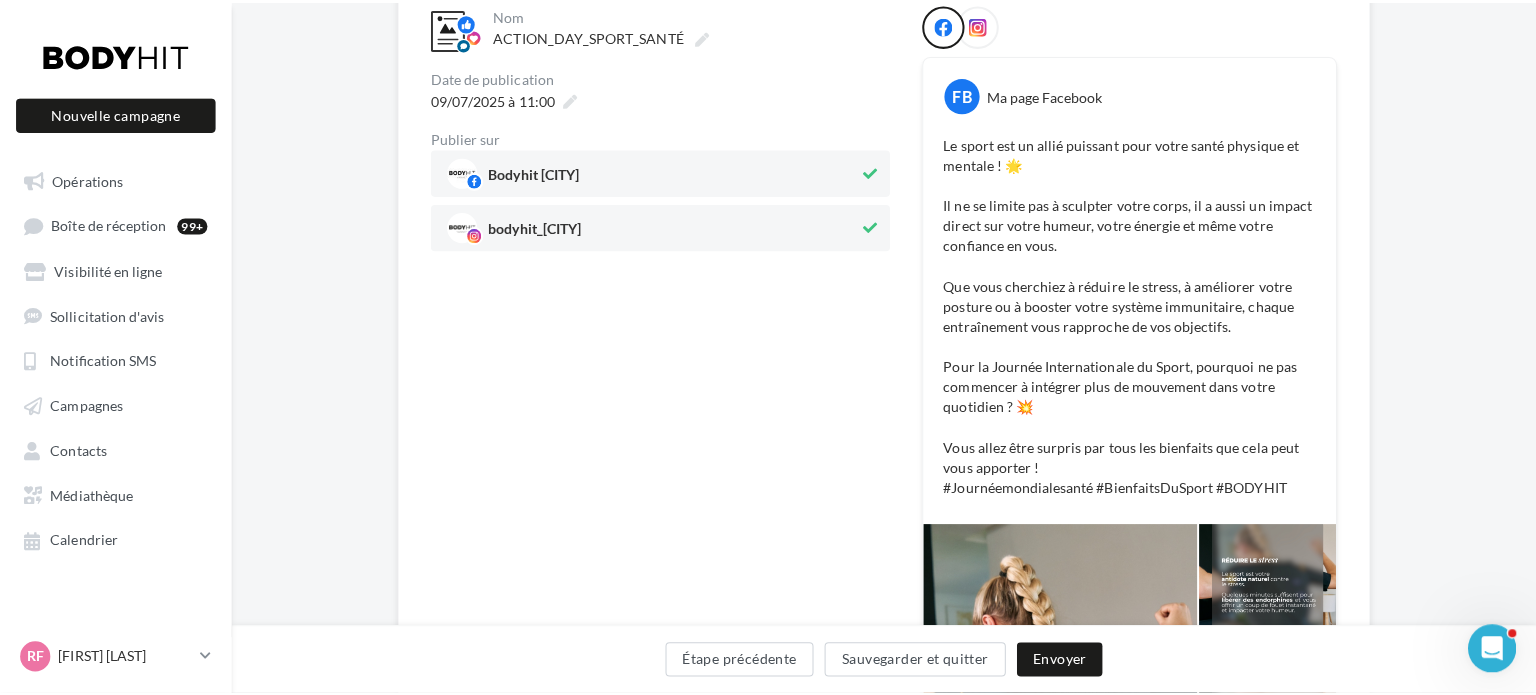 scroll, scrollTop: 316, scrollLeft: 0, axis: vertical 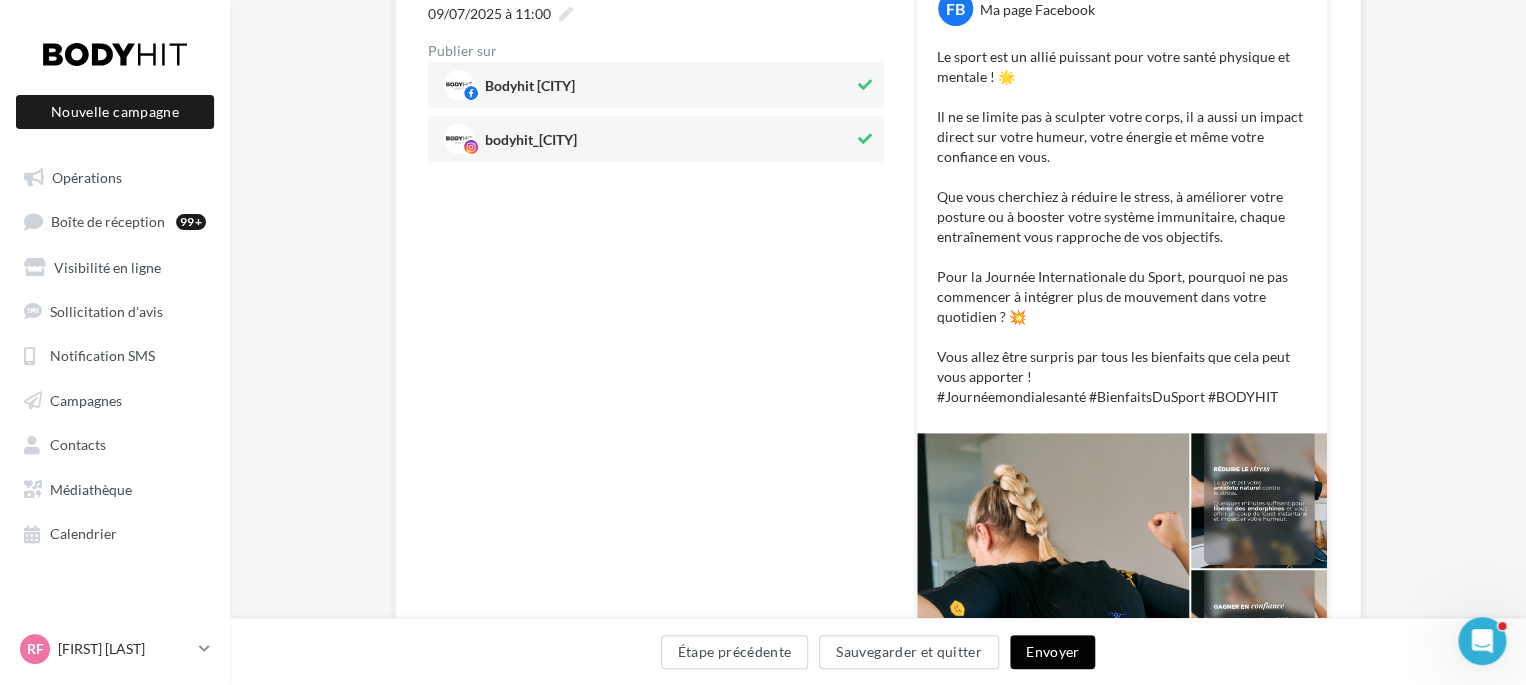 click on "Envoyer" at bounding box center [1052, 652] 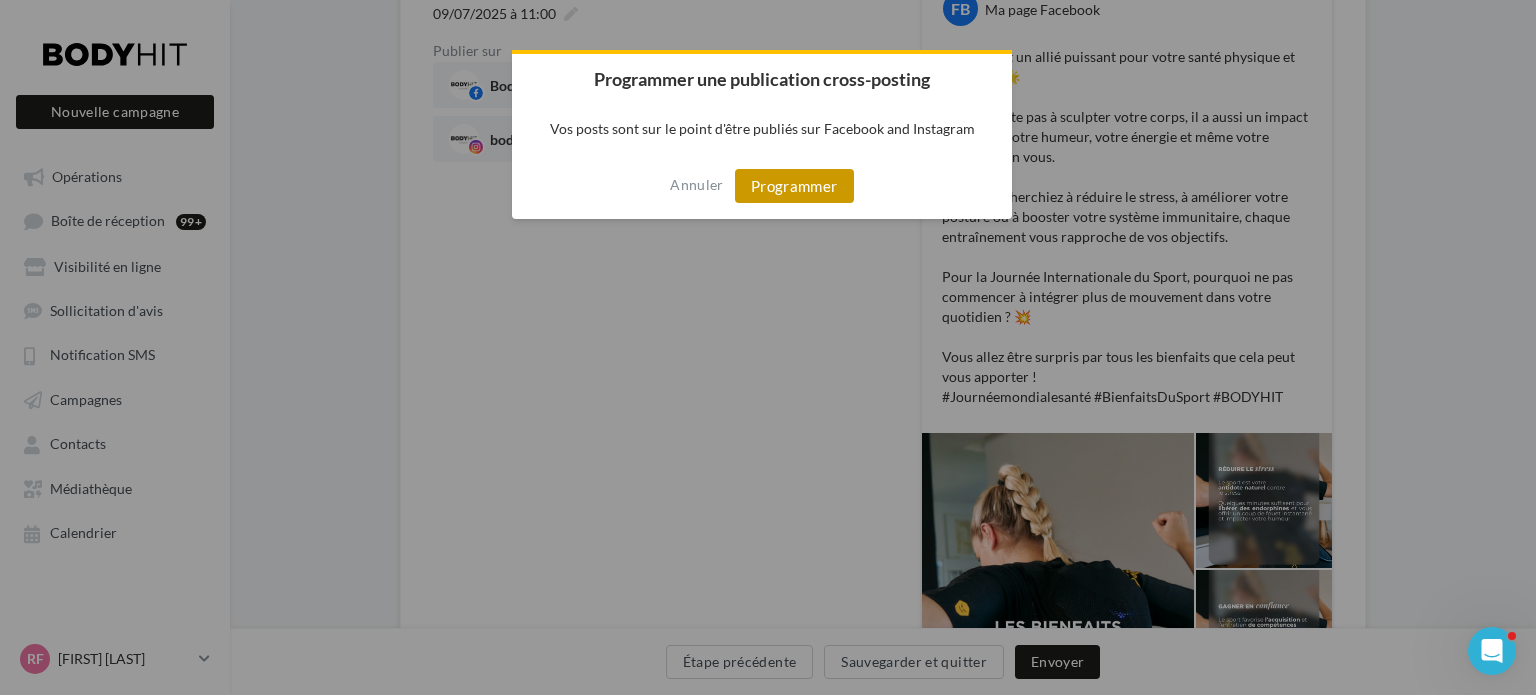 click on "Programmer" at bounding box center (794, 186) 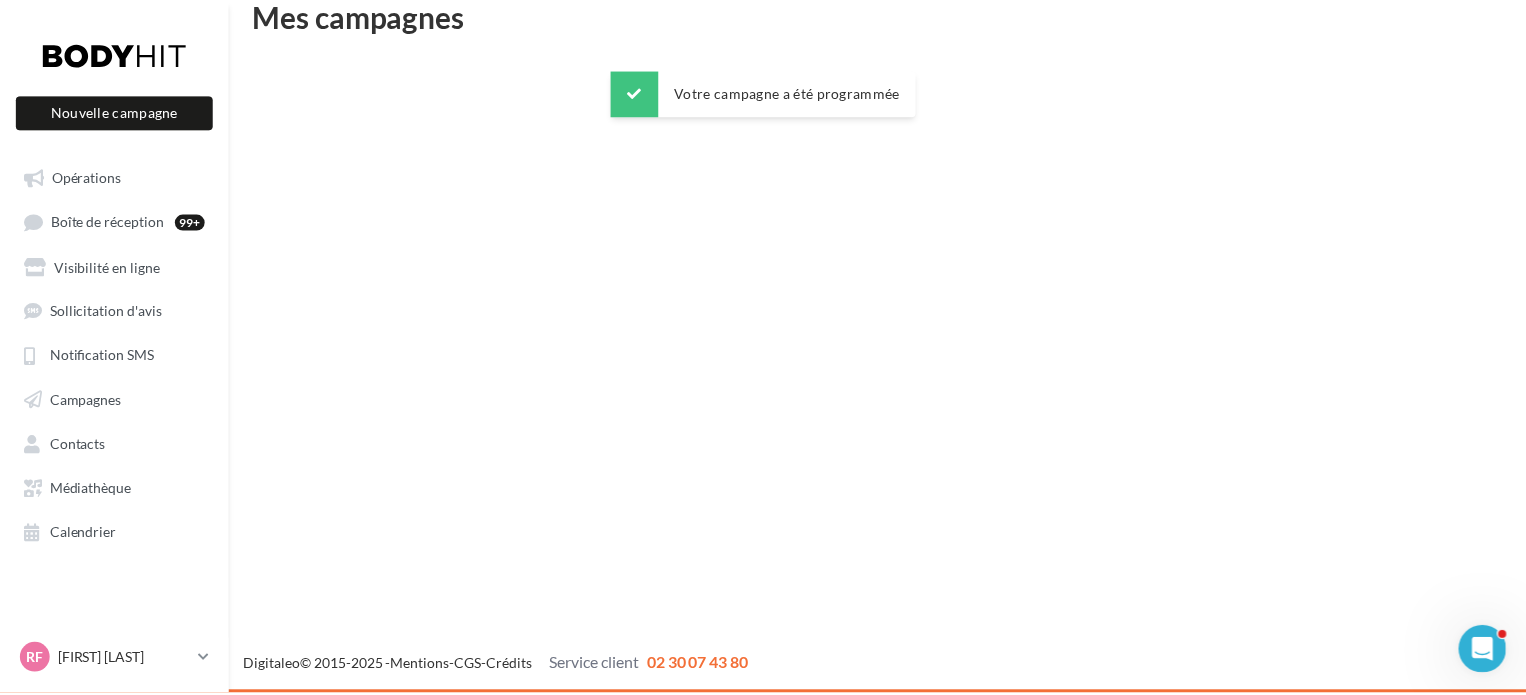 scroll, scrollTop: 32, scrollLeft: 0, axis: vertical 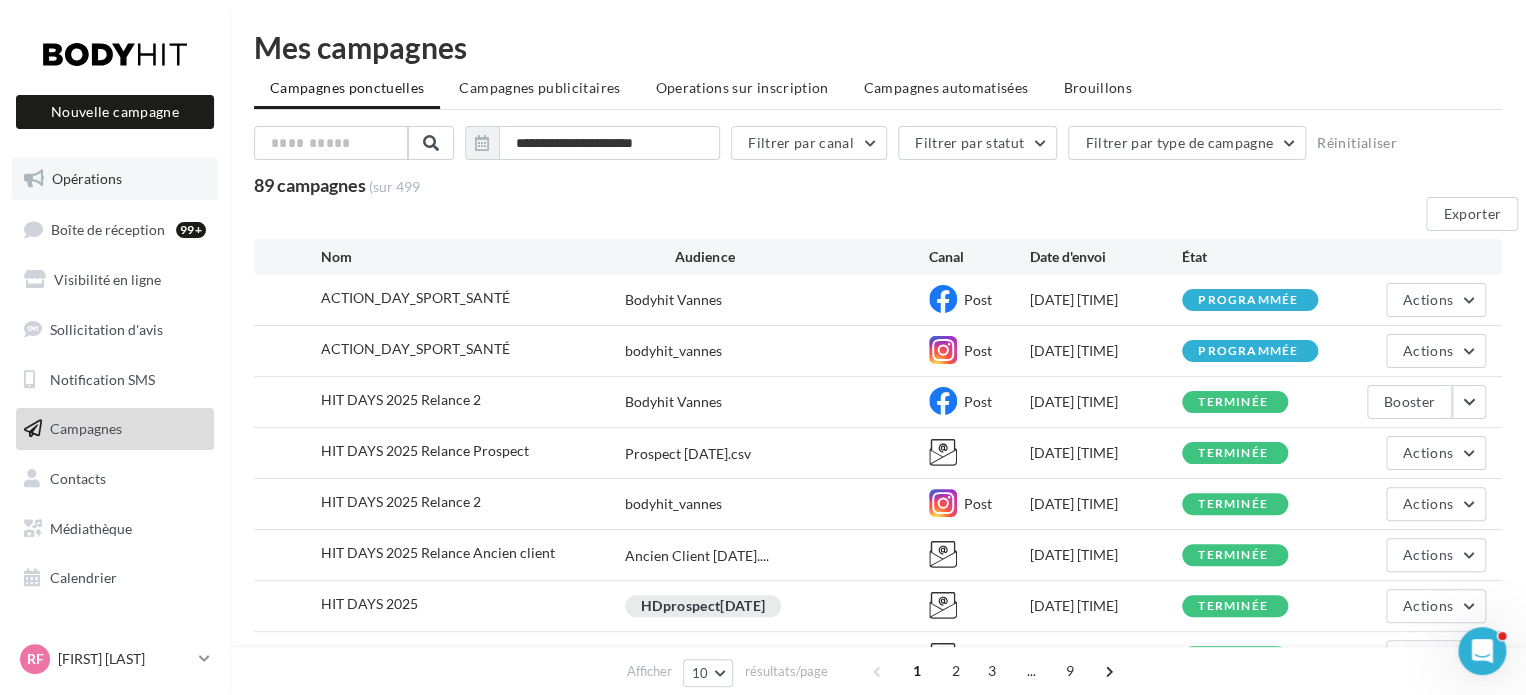 click on "Opérations" at bounding box center [115, 179] 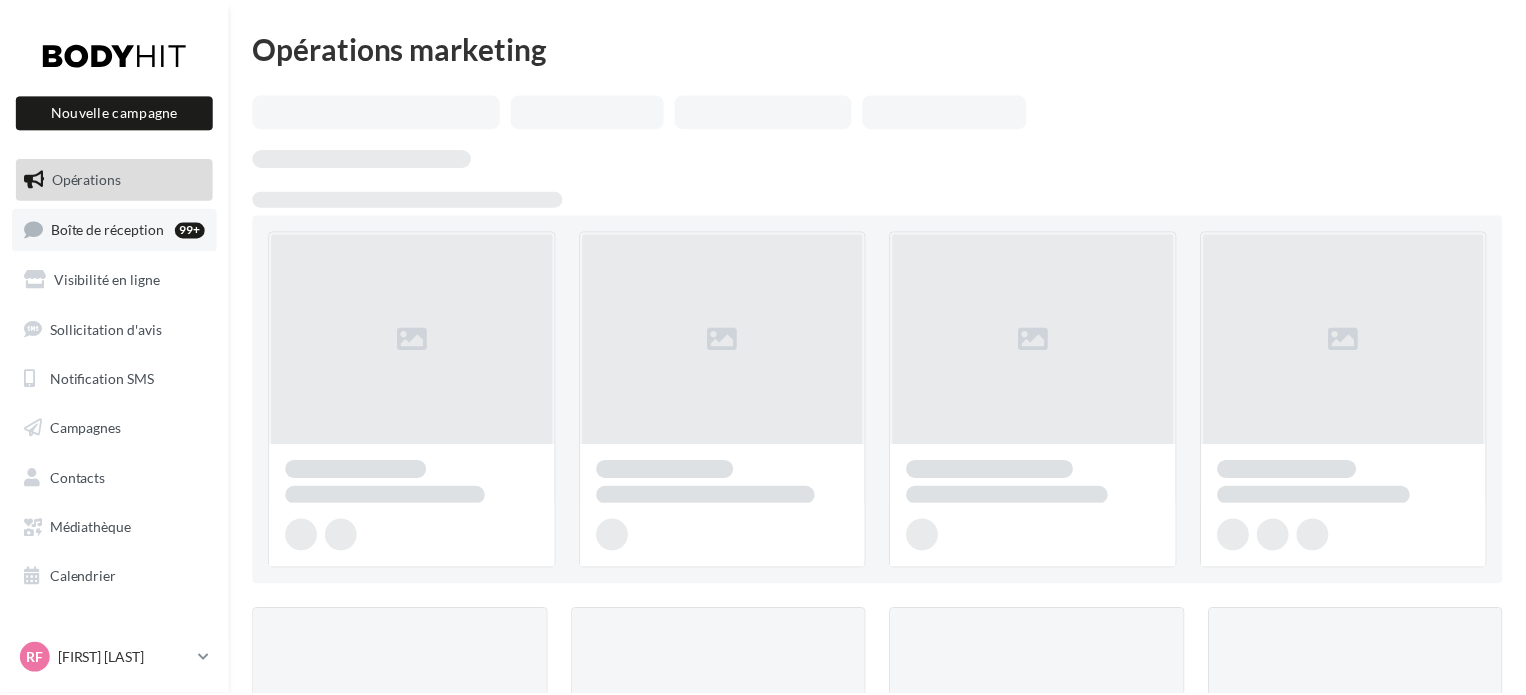 scroll, scrollTop: 0, scrollLeft: 0, axis: both 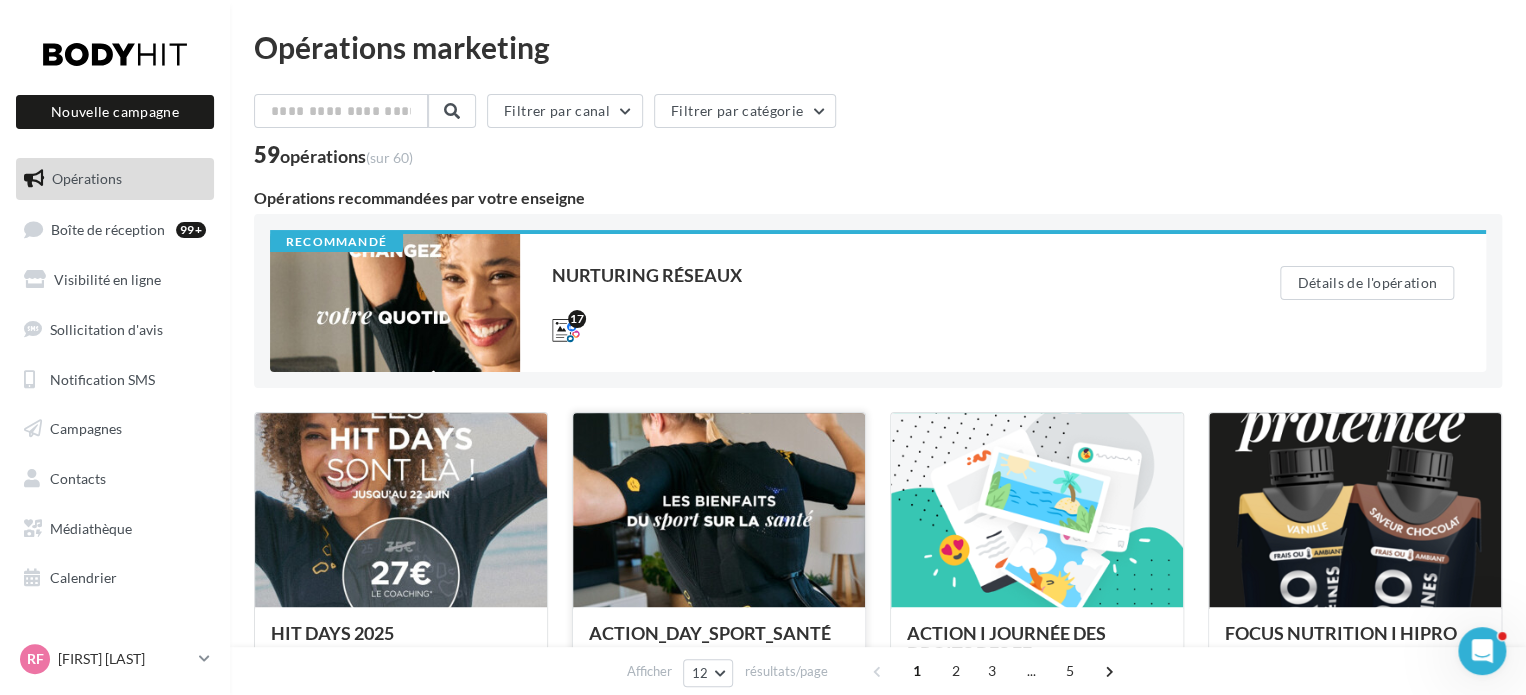 click at bounding box center [401, 511] 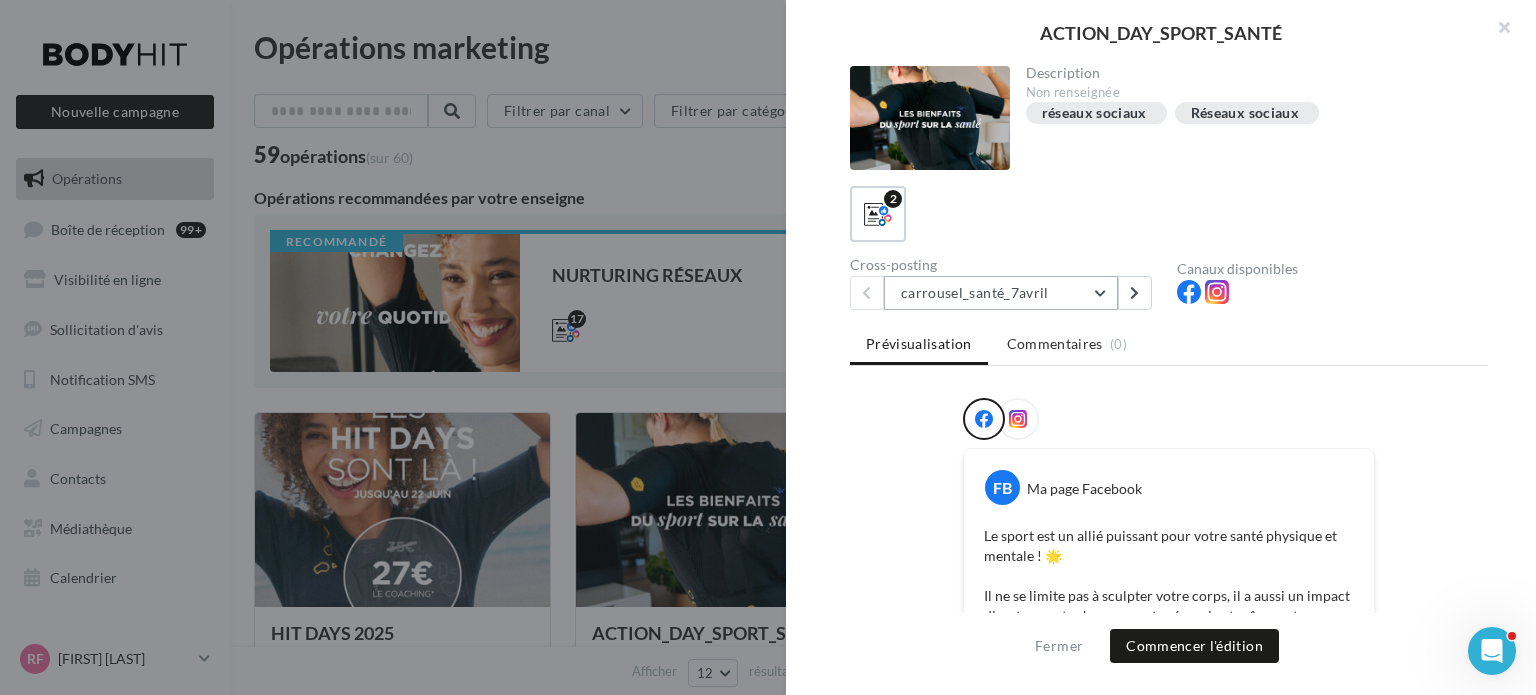 click on "carrousel_santé_7avril" at bounding box center [1001, 293] 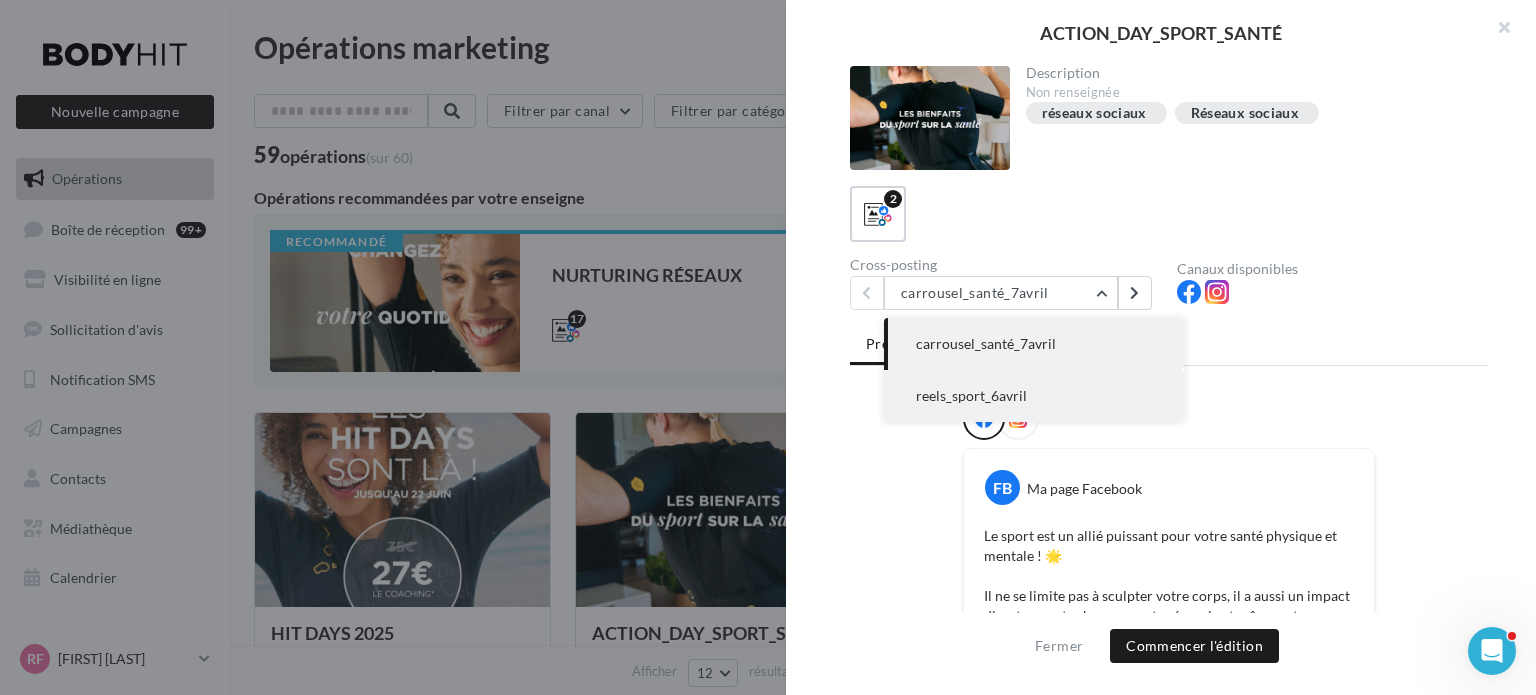 click on "reels_sport_6avril" at bounding box center [986, 343] 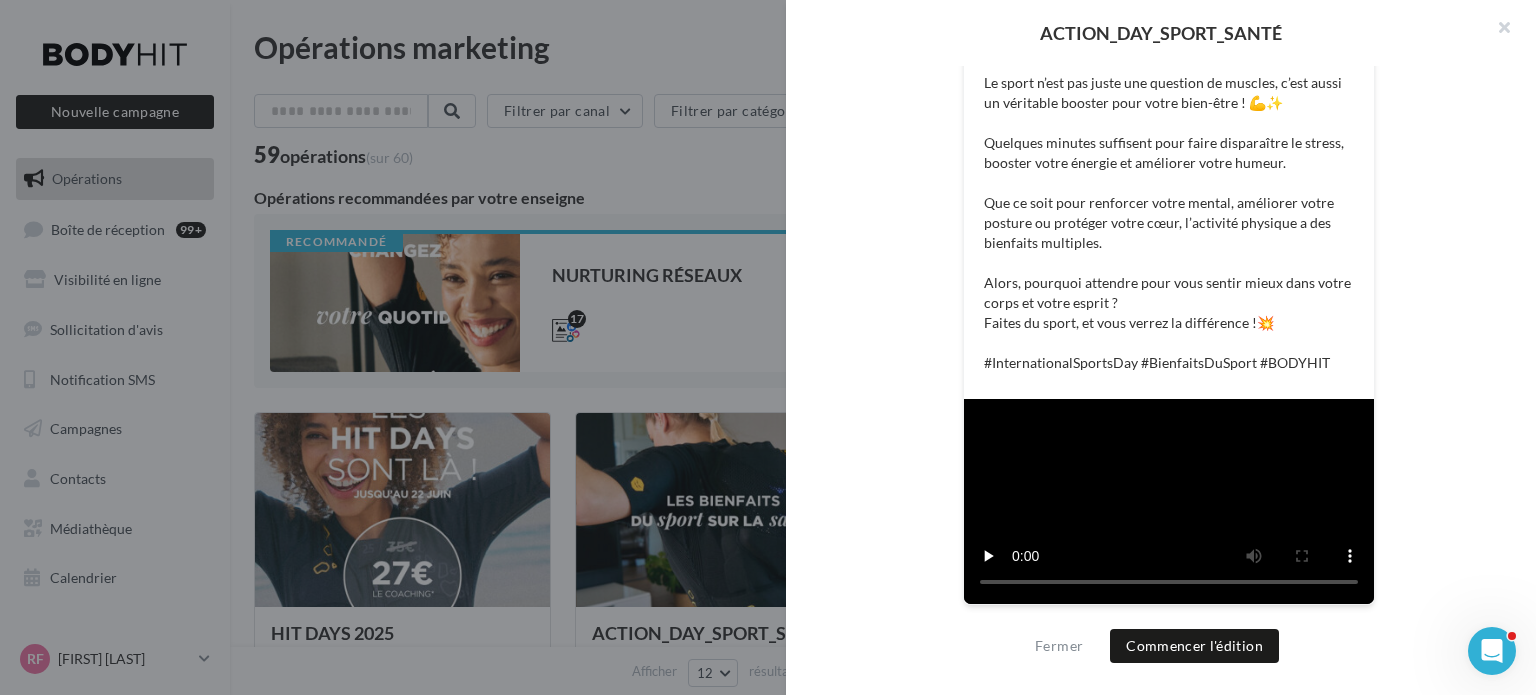 scroll, scrollTop: 602, scrollLeft: 0, axis: vertical 